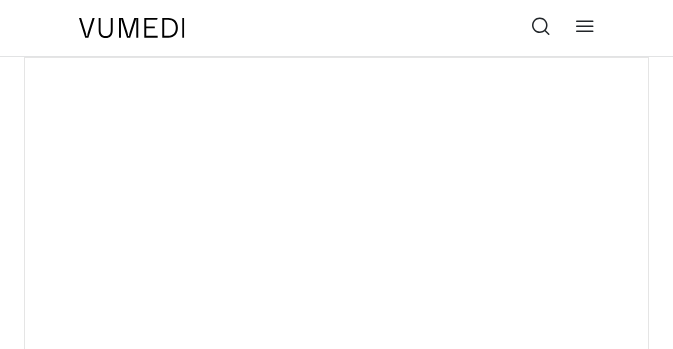 scroll, scrollTop: 0, scrollLeft: 0, axis: both 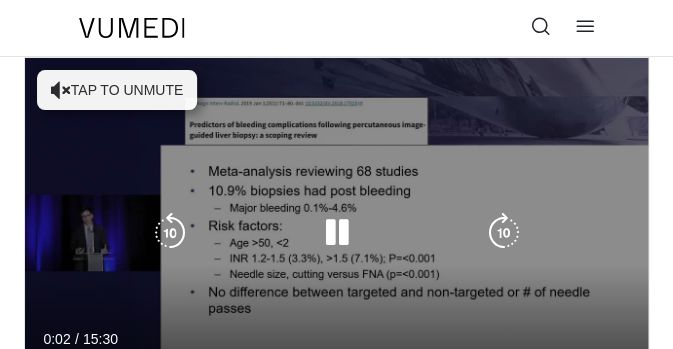 click at bounding box center [61, 90] 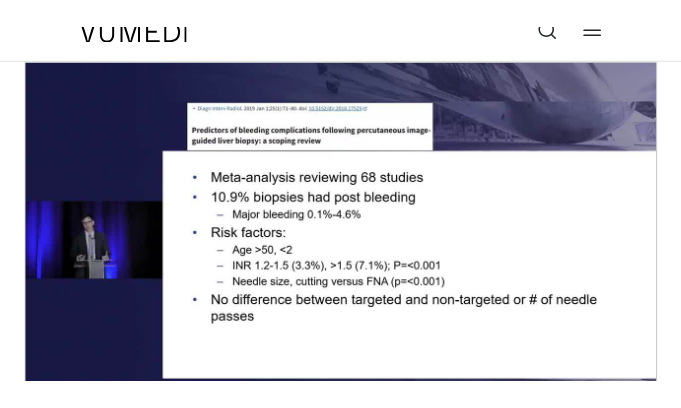 scroll, scrollTop: 24, scrollLeft: 0, axis: vertical 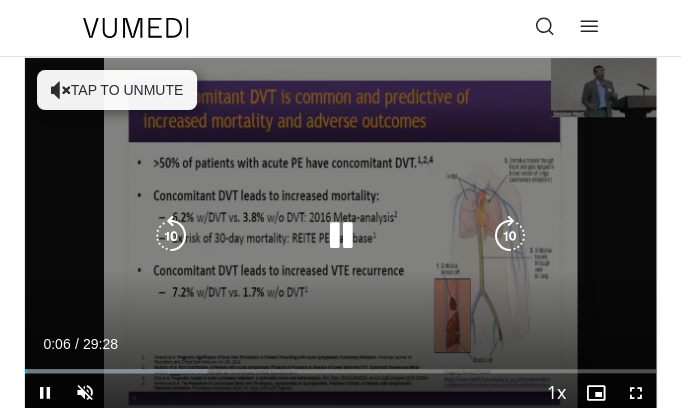 click at bounding box center [61, 90] 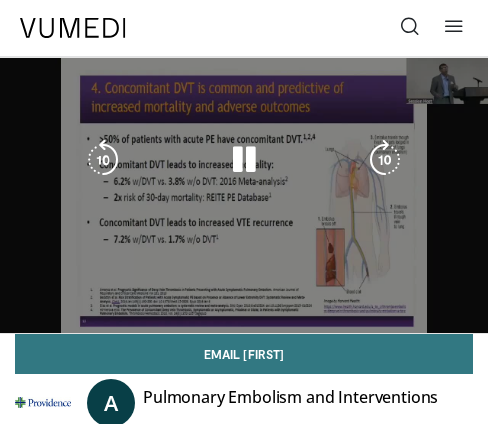 scroll, scrollTop: 0, scrollLeft: 0, axis: both 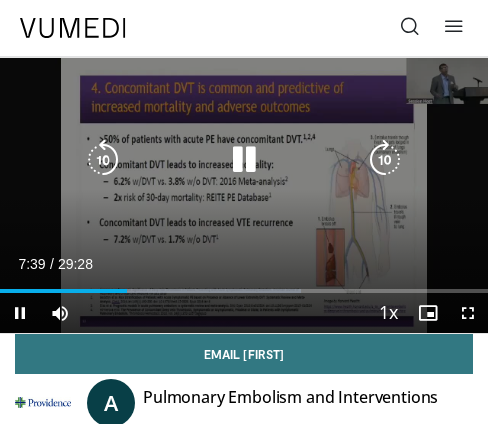 click at bounding box center [244, 160] 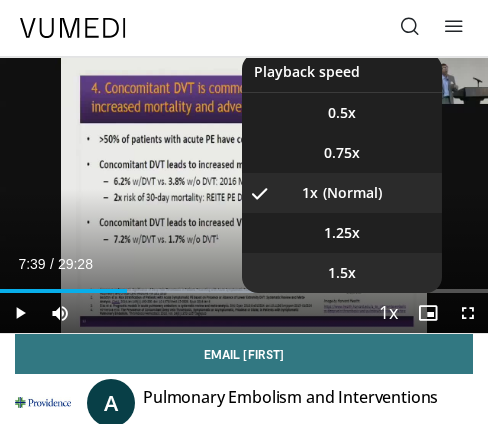 click on "1.5x" at bounding box center [342, 273] 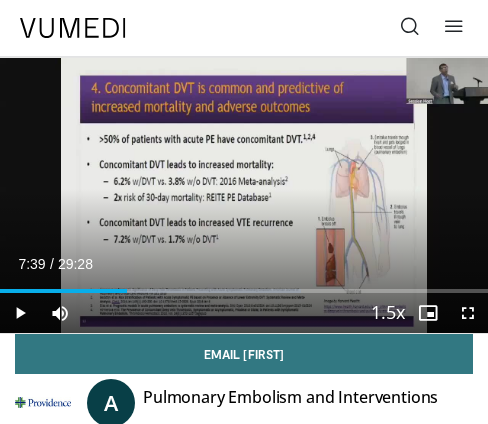 click on "Current Time  7:39 / Duration  29:28 Play Skip Backward Skip Forward Mute Loaded :  61.65% 07:39 21:37 Stream Type  LIVE Seek to live, currently behind live LIVE   1.5x Playback Rate 0.5x 0.75x 1x 1.25x 1.5x , selected 1.75x 2x Chapters Chapters Descriptions descriptions off , selected Captions captions off , selected Audio Track en (Main) , selected Fullscreen Enable picture-in-picture mode" at bounding box center [244, 313] 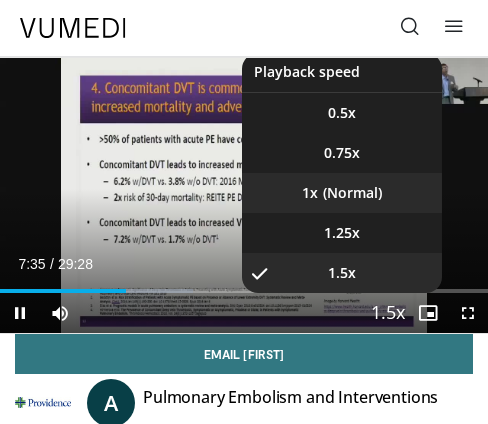 click on "1x" at bounding box center (342, 193) 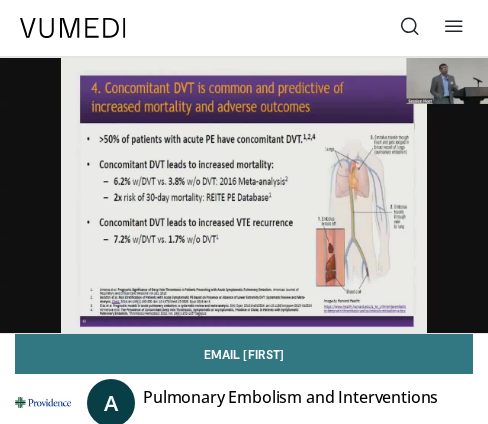 type 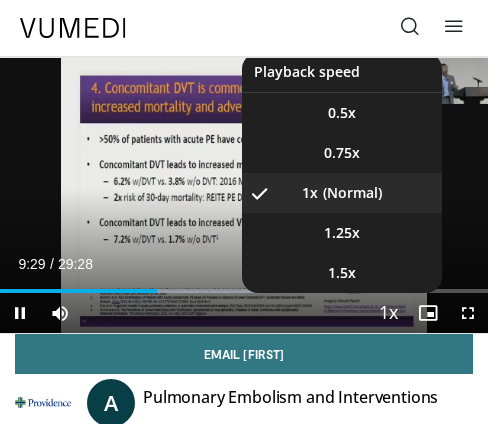 click on "**********" at bounding box center (244, 195) 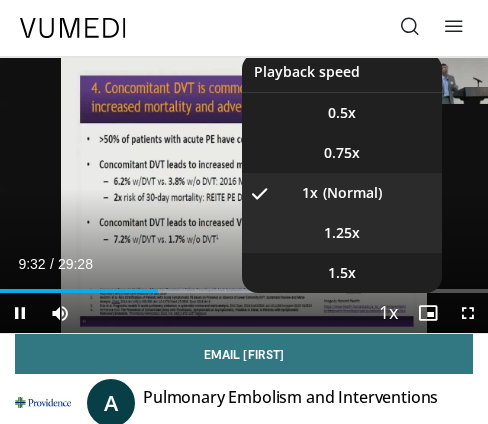 click on "1.25x" at bounding box center (342, 233) 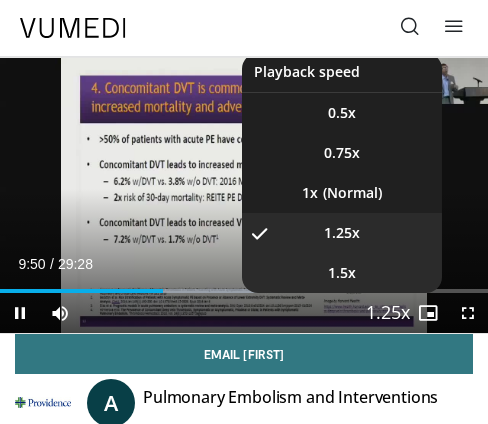 click on "1.5x" at bounding box center (342, 273) 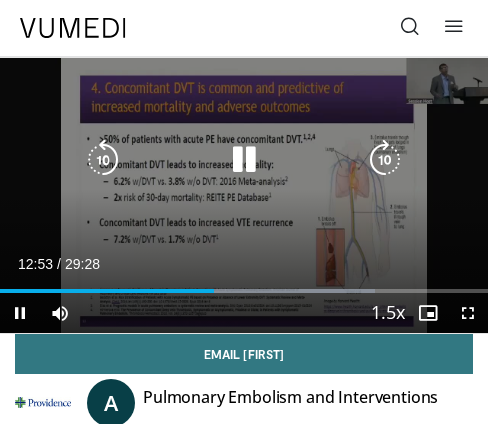 click at bounding box center [244, 160] 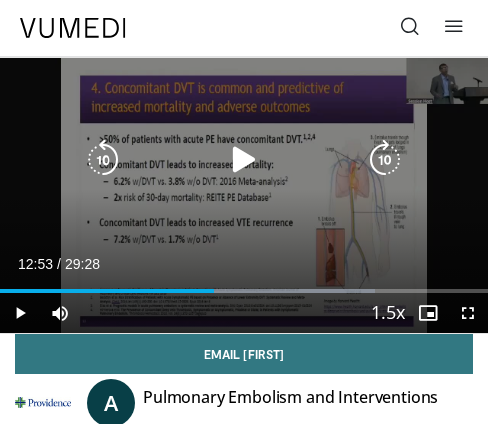 drag, startPoint x: 247, startPoint y: 160, endPoint x: 240, endPoint y: 254, distance: 94.26028 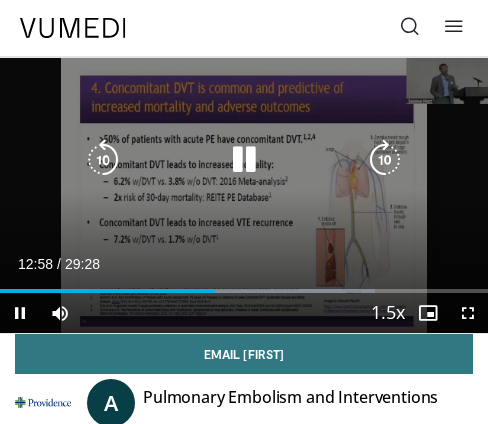 click at bounding box center (244, 160) 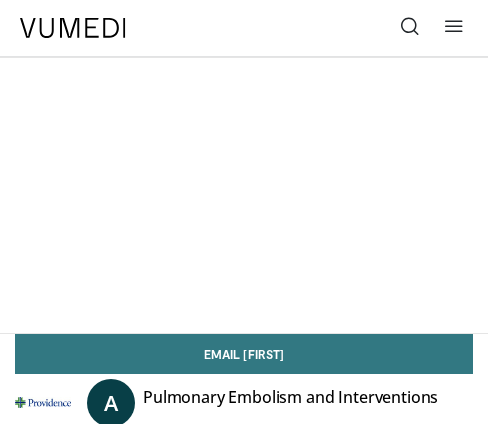 scroll, scrollTop: 0, scrollLeft: 0, axis: both 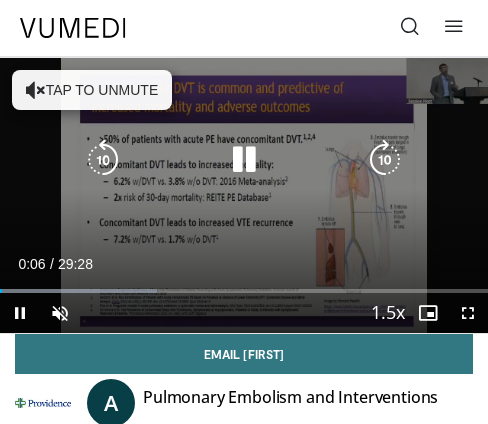 click on "10 seconds
Tap to unmute" at bounding box center (244, 195) 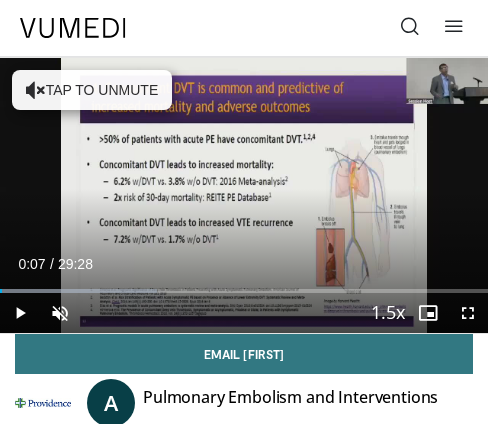 scroll, scrollTop: 0, scrollLeft: 0, axis: both 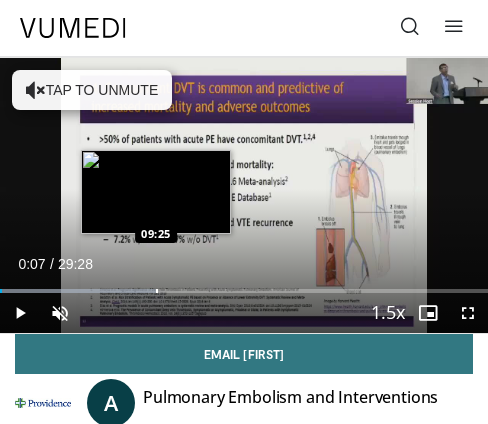 click at bounding box center (157, 291) 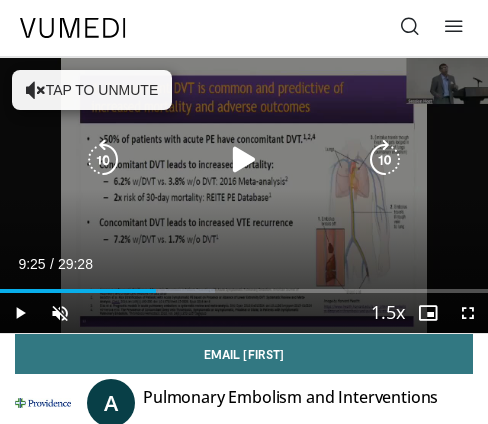 click on "10 seconds
Tap to unmute" at bounding box center [244, 195] 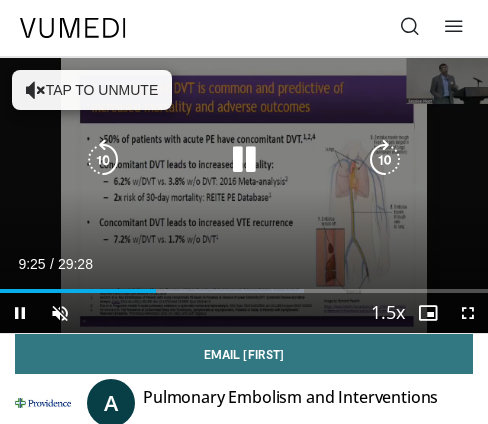 click at bounding box center [244, 160] 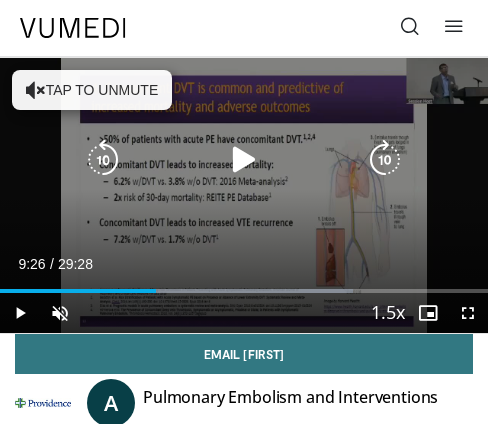 click at bounding box center (244, 160) 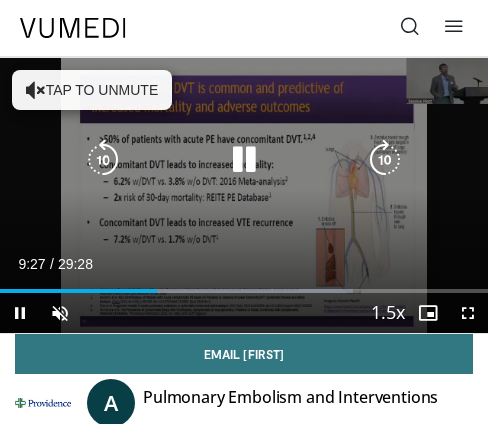 click at bounding box center (36, 90) 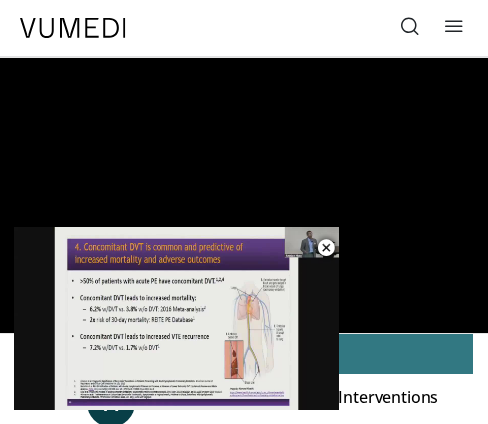 scroll, scrollTop: 403, scrollLeft: 0, axis: vertical 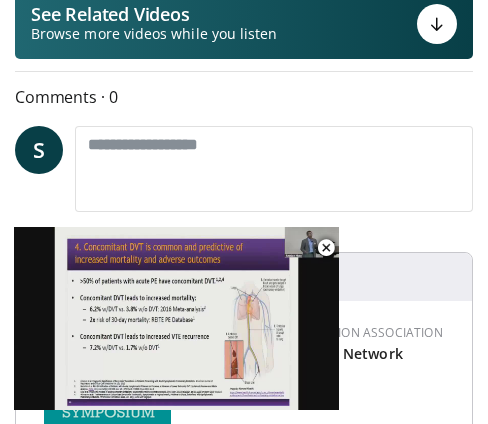 drag, startPoint x: 250, startPoint y: 233, endPoint x: 290, endPoint y: 99, distance: 139.84277 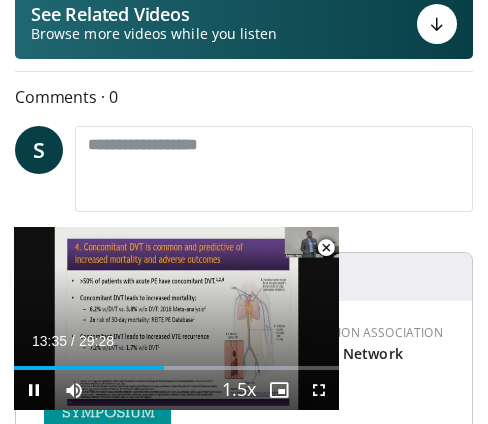 click at bounding box center (319, 390) 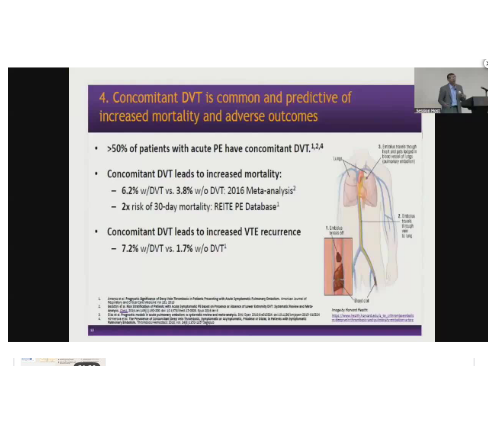 scroll, scrollTop: 555, scrollLeft: 0, axis: vertical 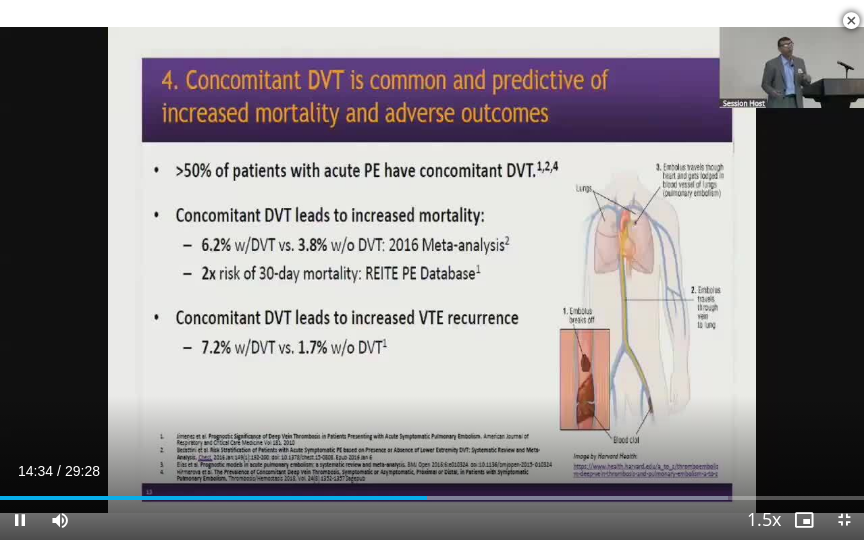 click at bounding box center (844, 520) 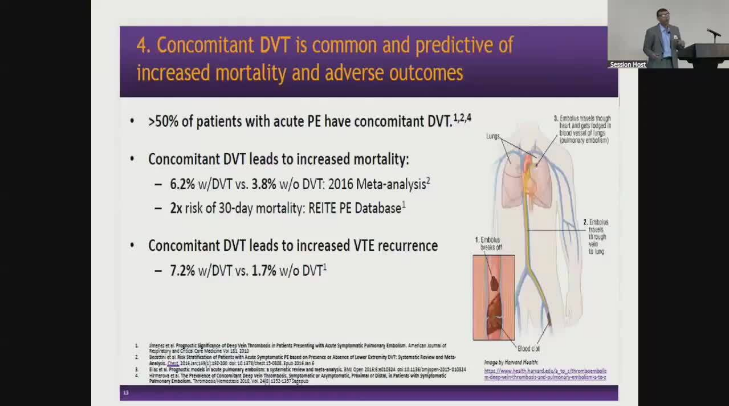 scroll, scrollTop: 70, scrollLeft: 0, axis: vertical 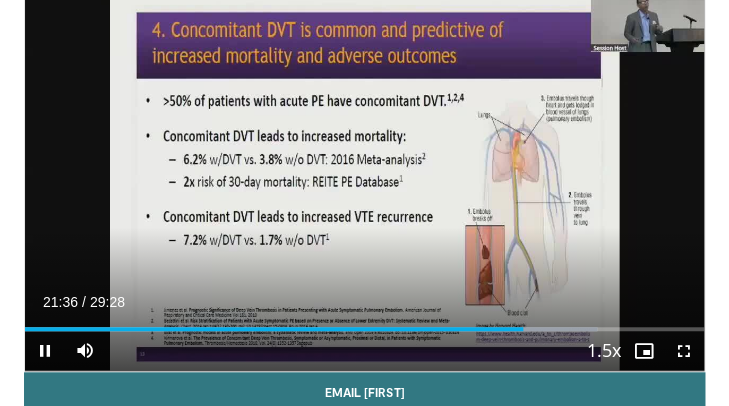 click at bounding box center [45, 351] 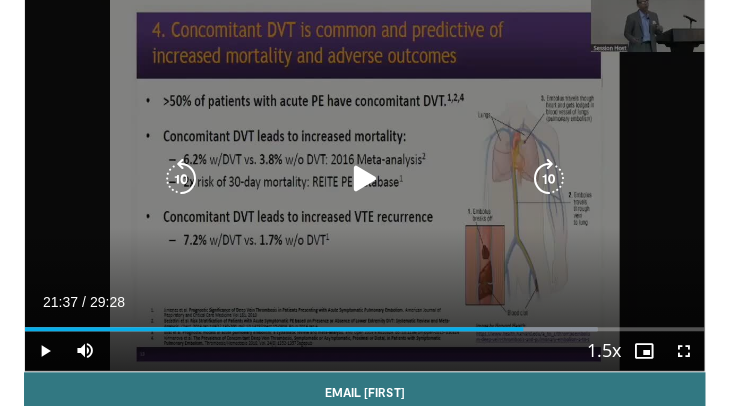 drag, startPoint x: 721, startPoint y: 266, endPoint x: 87, endPoint y: 185, distance: 639.1533 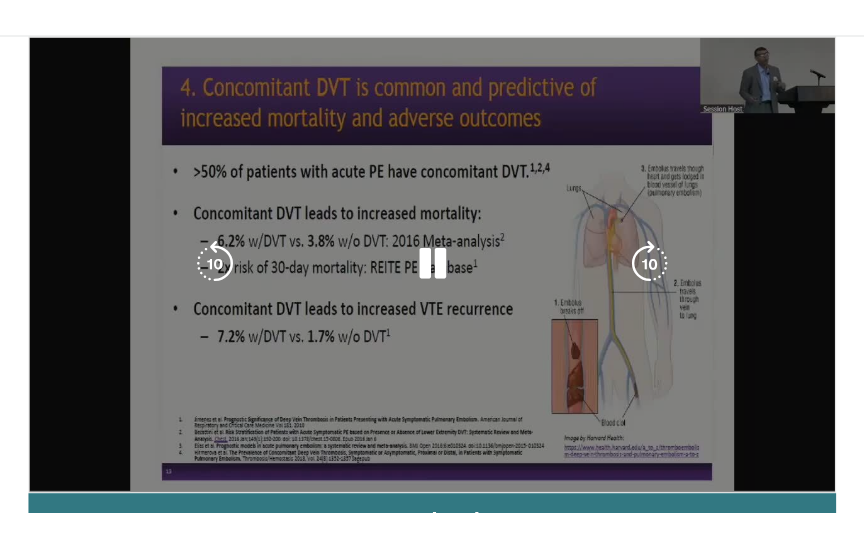 scroll, scrollTop: 52, scrollLeft: 0, axis: vertical 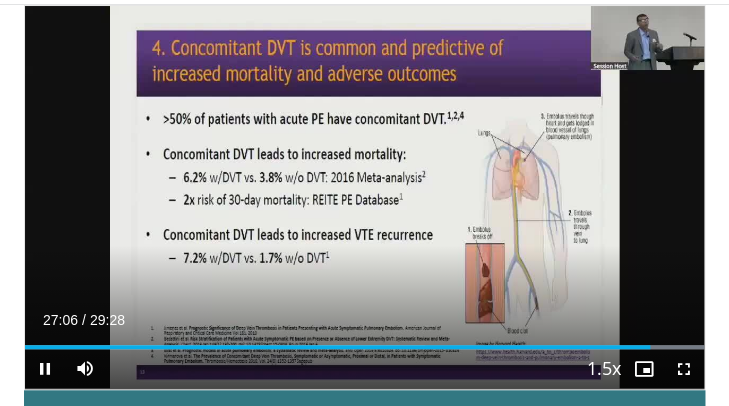 click at bounding box center (684, 369) 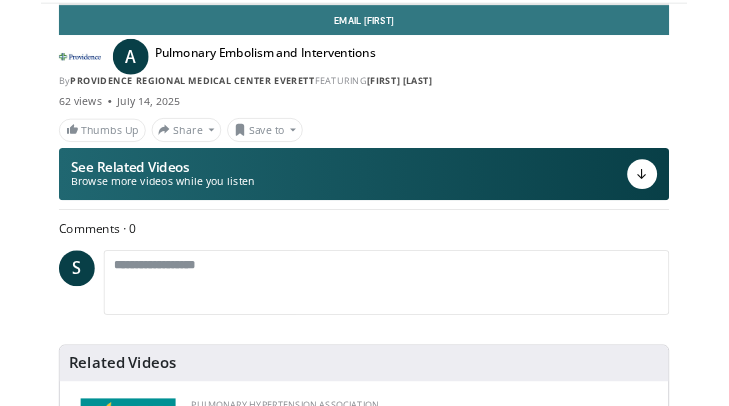 scroll, scrollTop: 53, scrollLeft: 0, axis: vertical 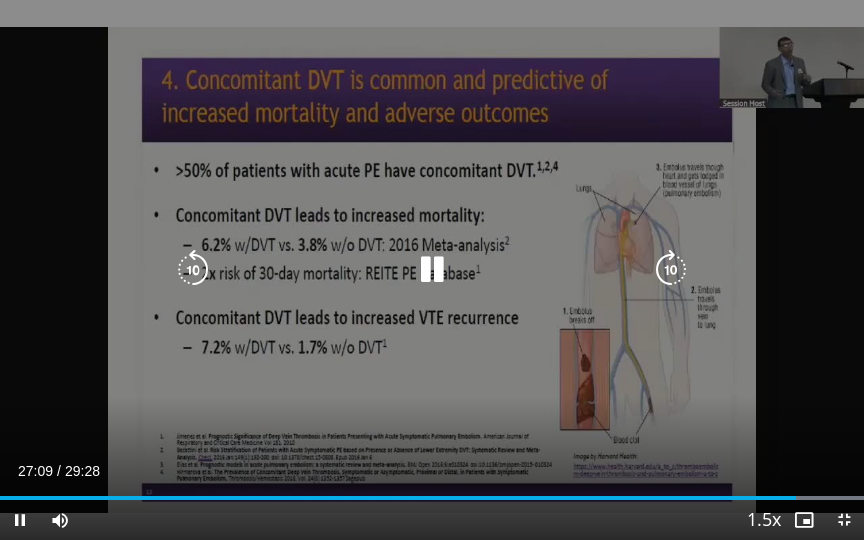 click at bounding box center (432, 270) 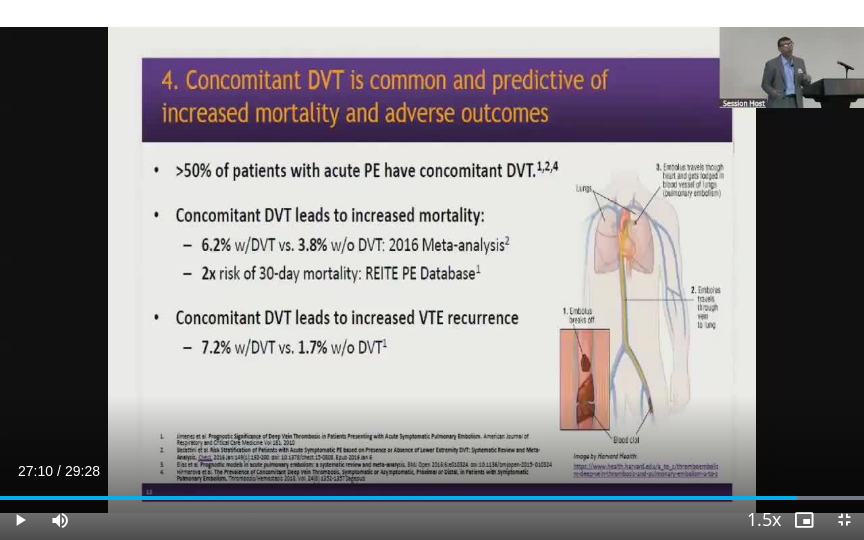 click at bounding box center (844, 520) 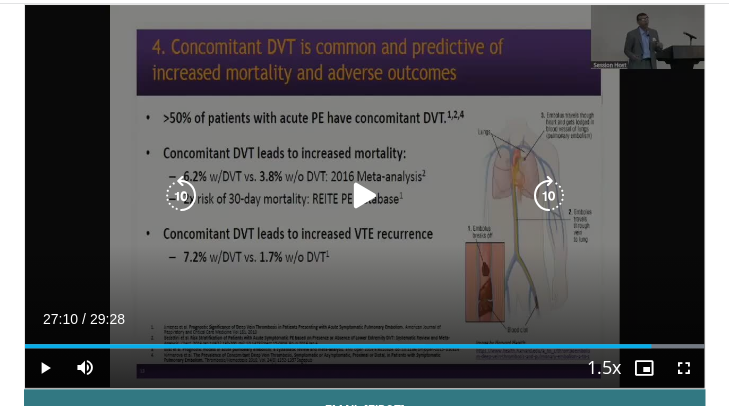 click at bounding box center [181, 196] 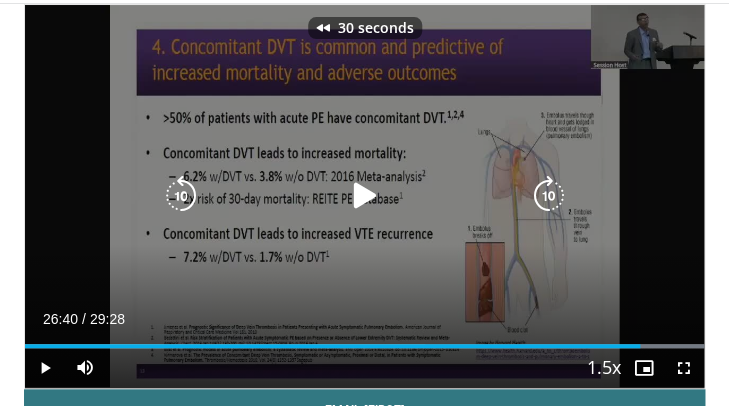 click at bounding box center [364, 196] 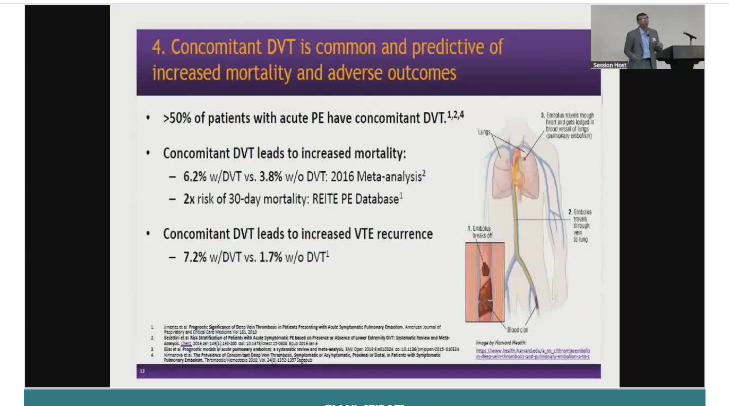 scroll, scrollTop: 77, scrollLeft: 0, axis: vertical 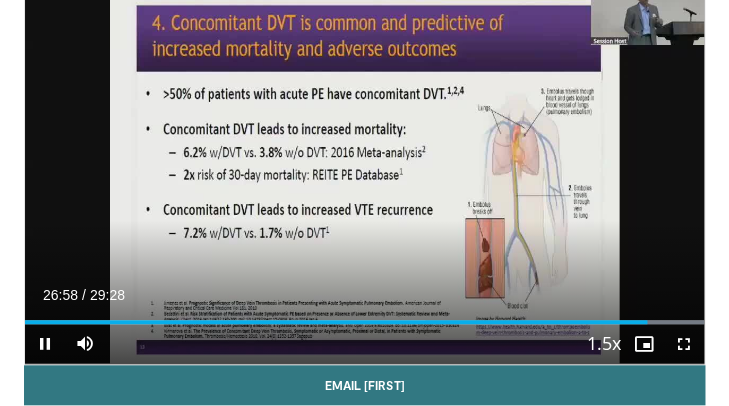 click on "Current Time  26:58 / Duration  29:28" at bounding box center [364, 295] 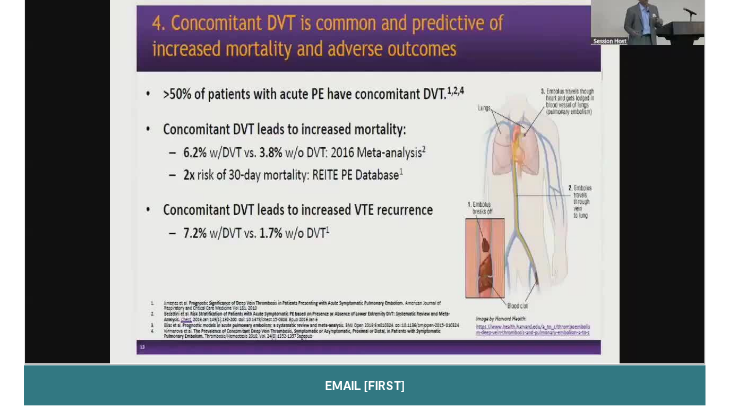click on "60 seconds
Tap to unmute" at bounding box center [364, 172] 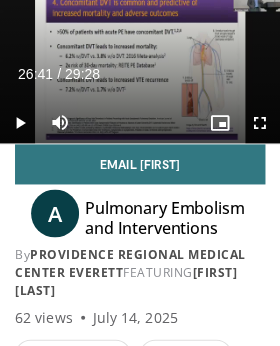 scroll, scrollTop: 71, scrollLeft: 0, axis: vertical 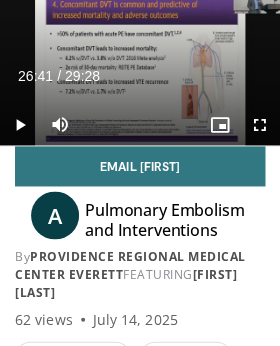 click at bounding box center (220, 125) 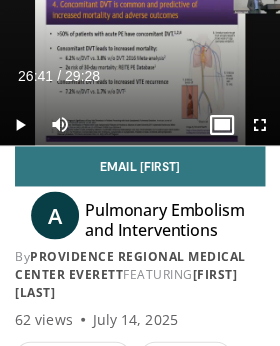 click at bounding box center [140, 125] 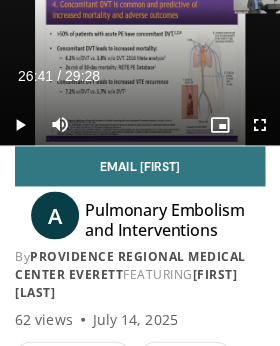 click at bounding box center [140, 125] 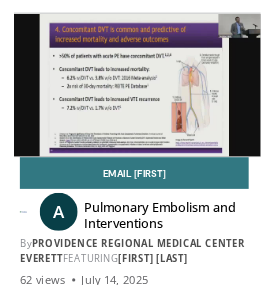 scroll, scrollTop: 40, scrollLeft: 5, axis: both 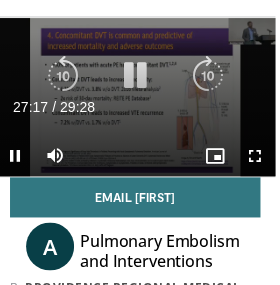 click at bounding box center [135, 76] 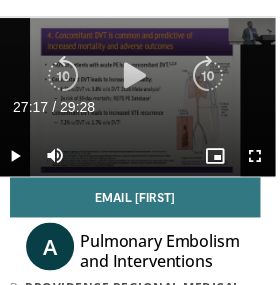 click on "20 seconds
Tap to unmute" at bounding box center (135, 97) 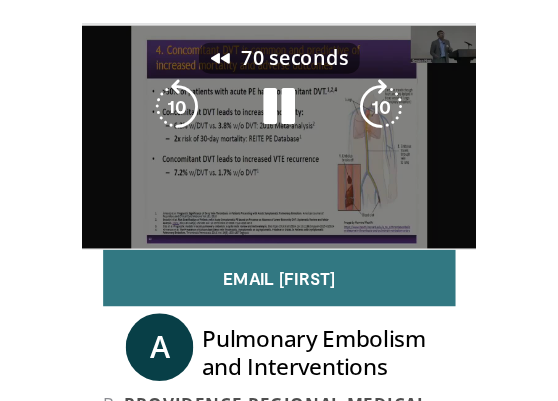 scroll, scrollTop: 40, scrollLeft: 0, axis: vertical 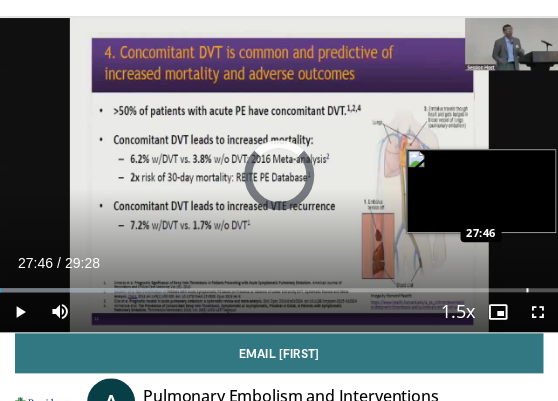click on "Loaded :  29.97% 27:46 27:46" at bounding box center (279, 290) 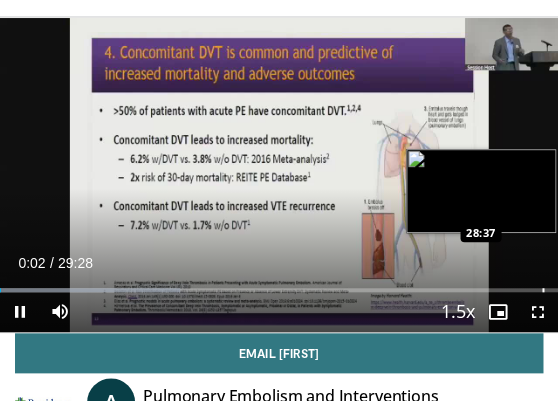 click on "Loaded :  32.24% 00:03 28:37" at bounding box center (279, 290) 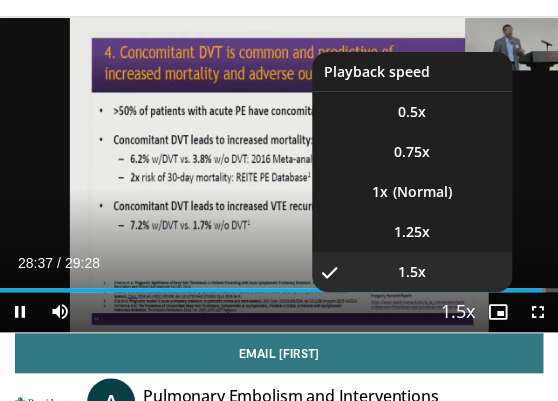 click at bounding box center [458, 313] 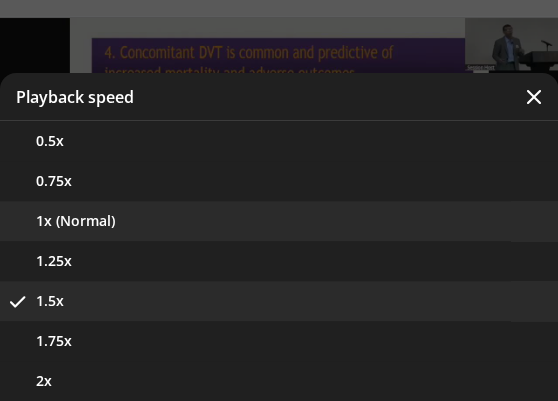 click on "1x (Normal)" at bounding box center [279, 221] 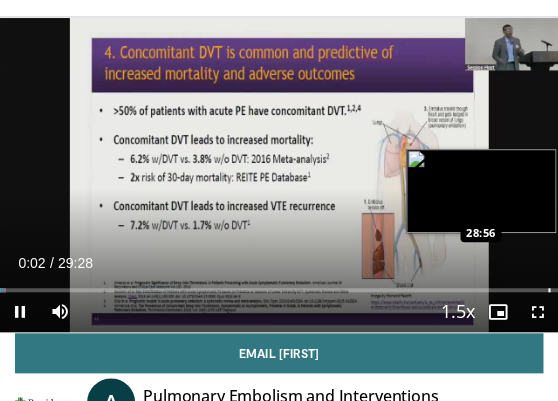 click at bounding box center [549, 290] 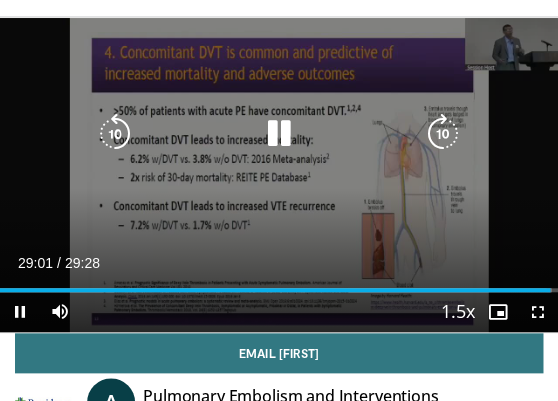 click at bounding box center (279, 134) 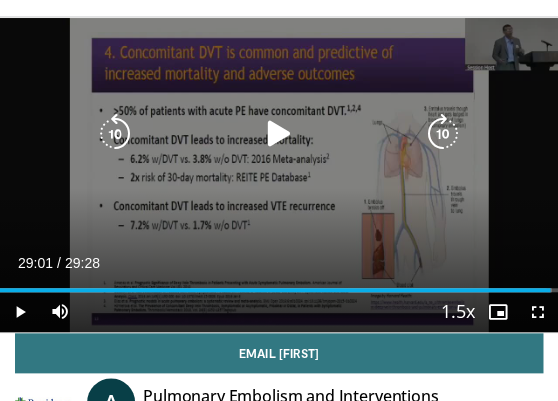click at bounding box center [443, 134] 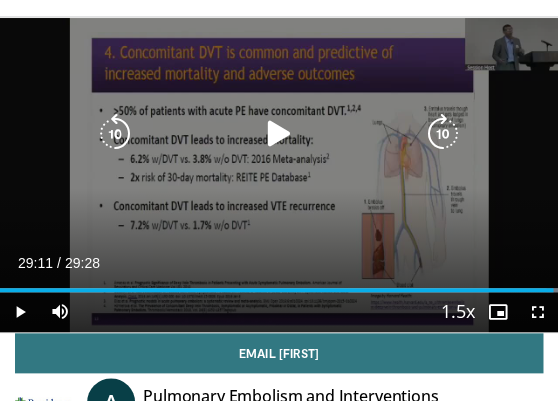 click at bounding box center [279, 134] 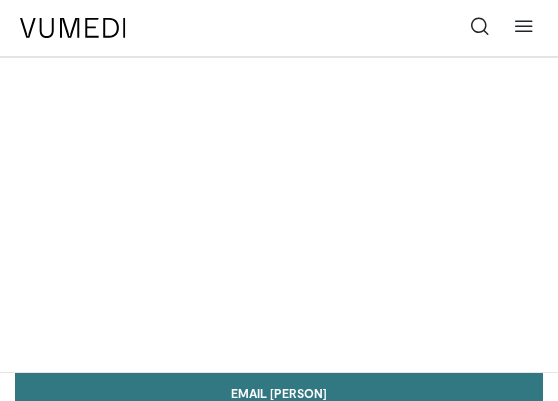 scroll, scrollTop: 0, scrollLeft: 0, axis: both 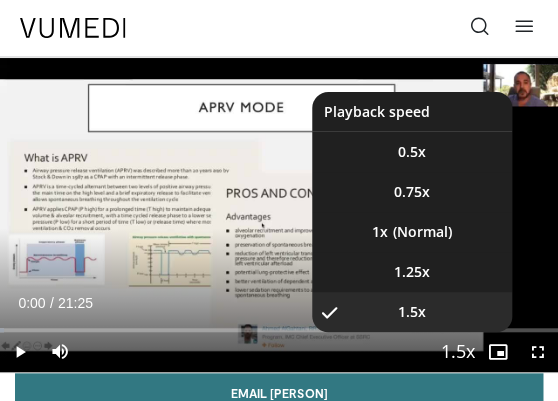 click on "1.5x" at bounding box center (412, 312) 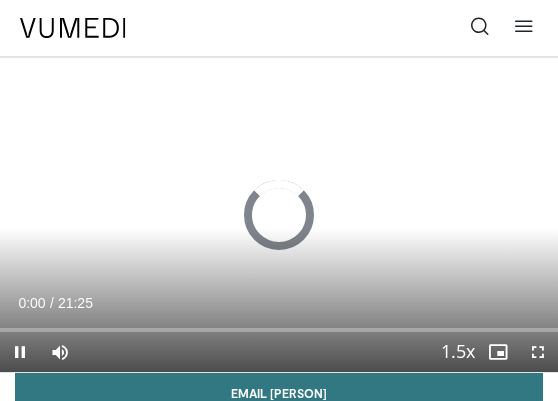scroll, scrollTop: 0, scrollLeft: 0, axis: both 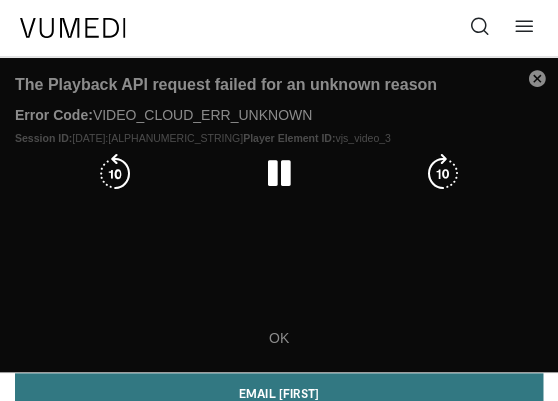 click on "10 seconds
Tap to unmute" at bounding box center [279, 215] 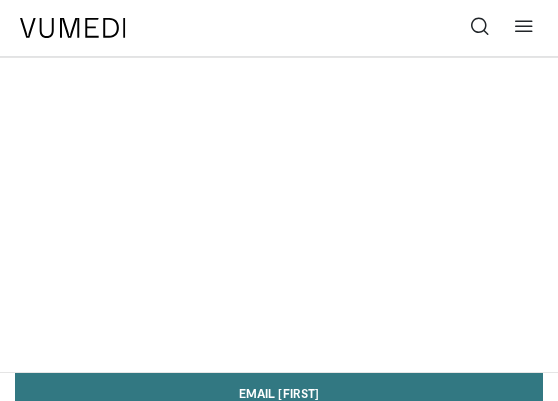 scroll, scrollTop: 0, scrollLeft: 0, axis: both 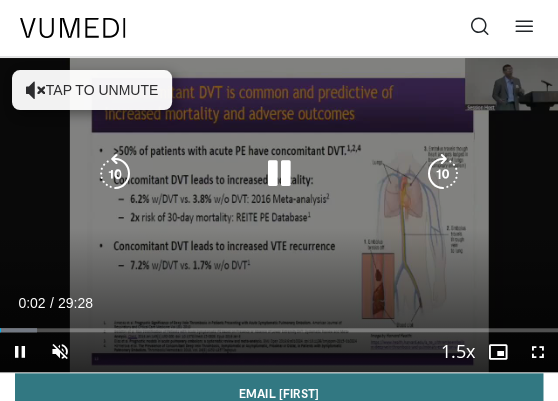 click at bounding box center [36, 90] 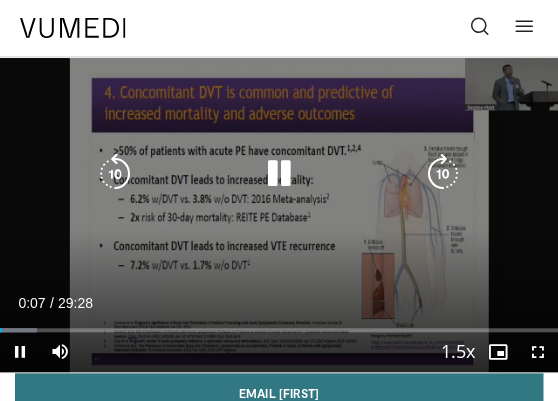 click at bounding box center [279, 174] 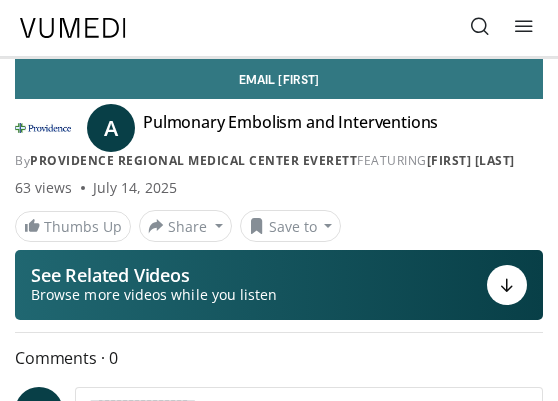 scroll, scrollTop: 0, scrollLeft: 0, axis: both 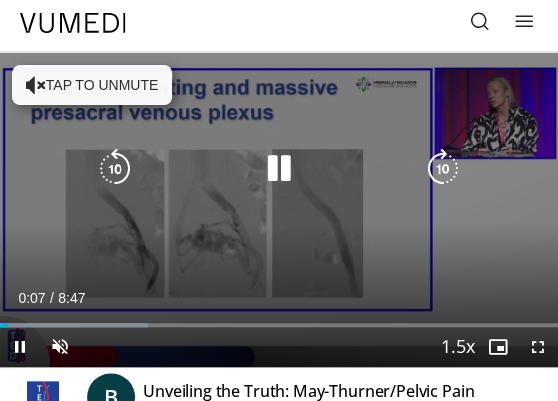 click at bounding box center [36, 85] 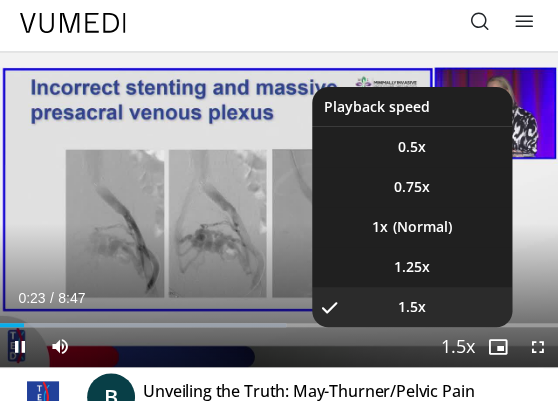 click at bounding box center [458, 348] 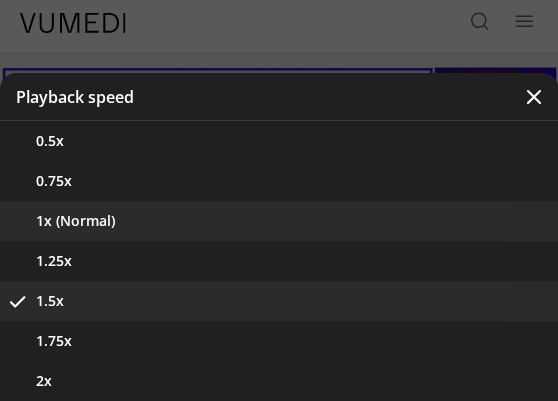 click on "1x (Normal)" at bounding box center [279, 221] 